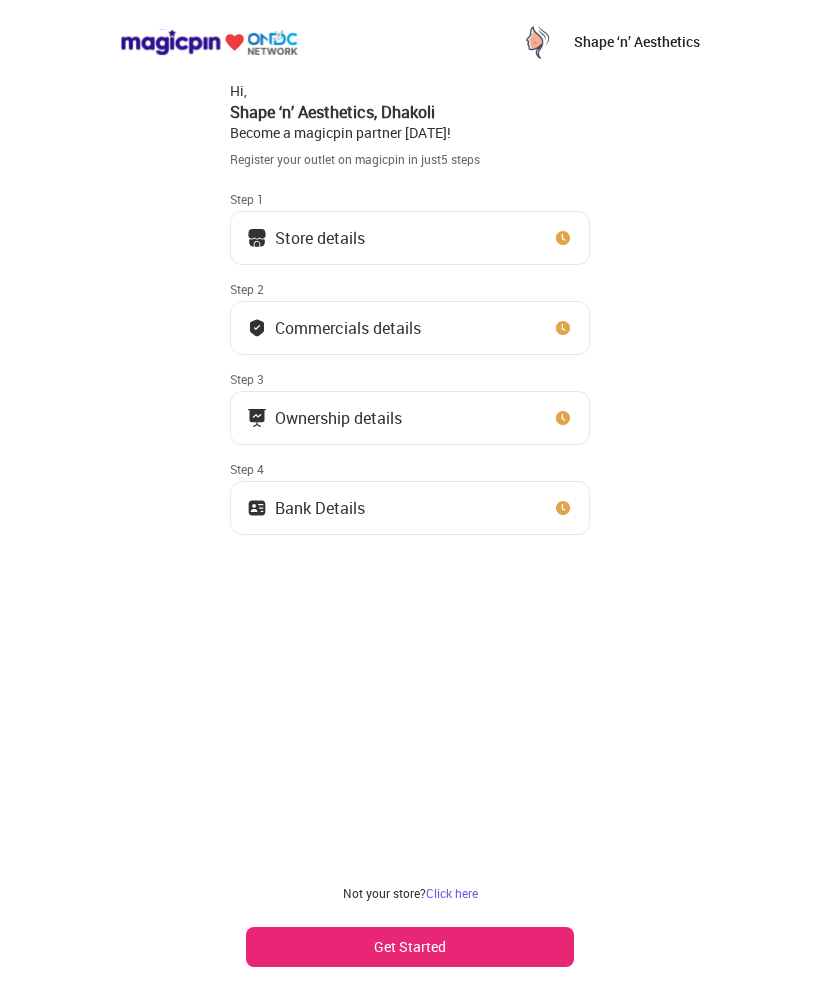 scroll, scrollTop: 0, scrollLeft: 0, axis: both 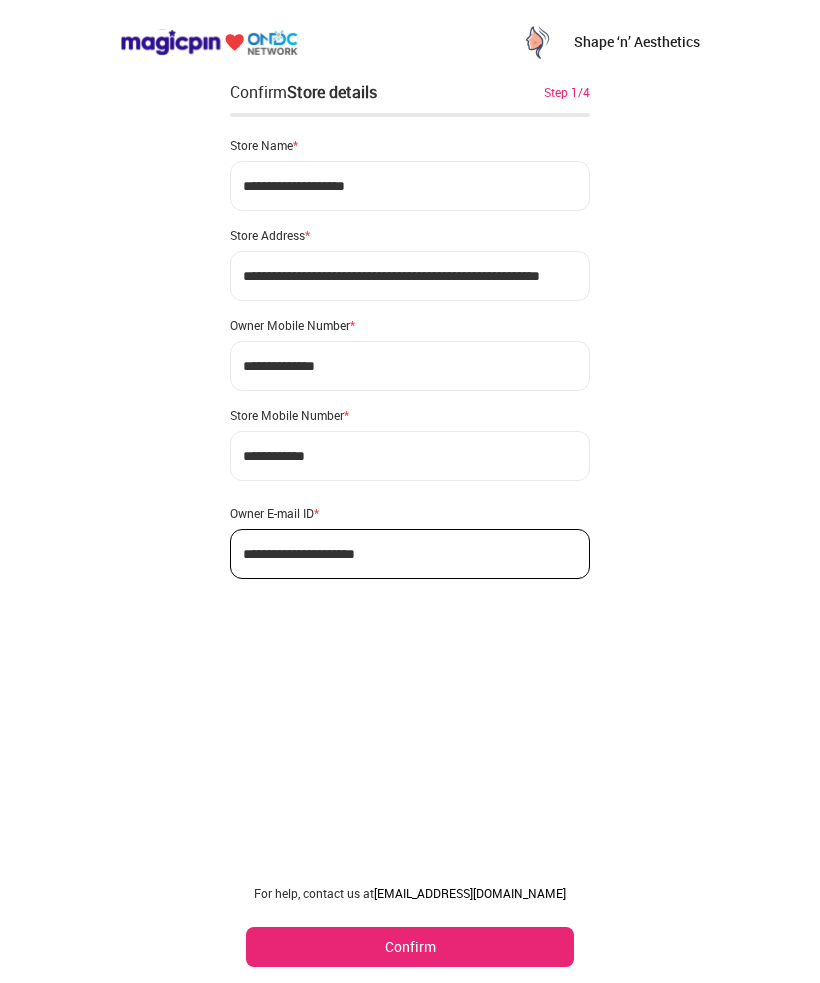 click on "Confirm" at bounding box center [410, 947] 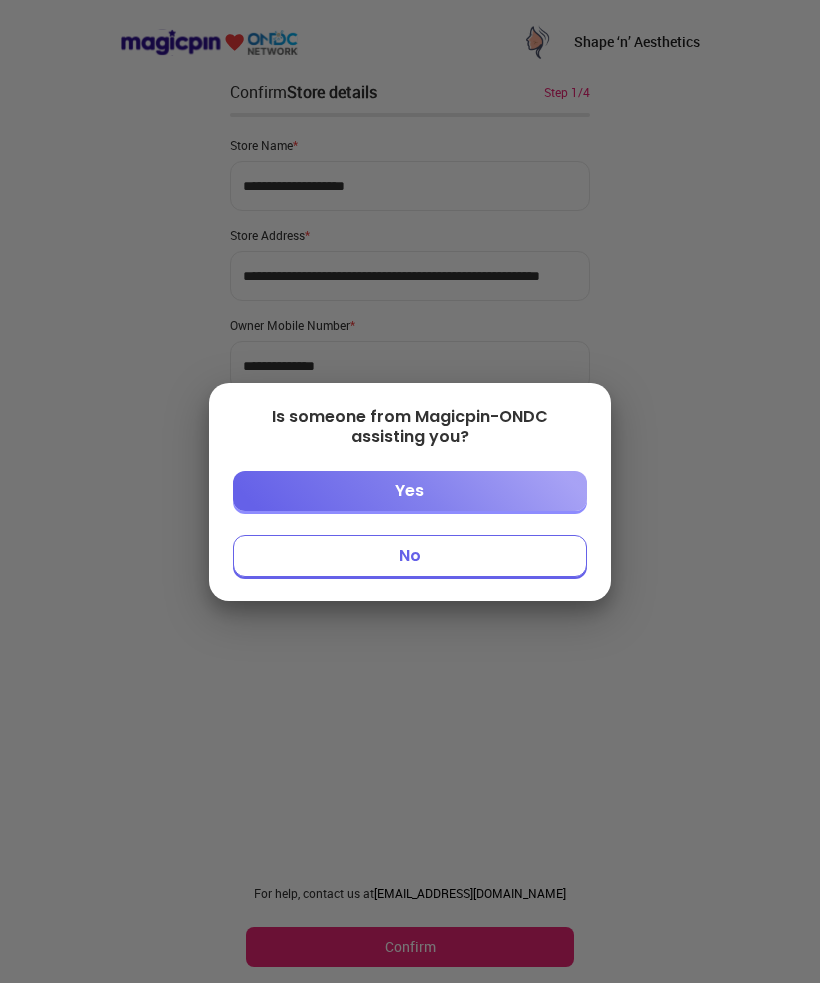 click on "No" at bounding box center [409, 556] 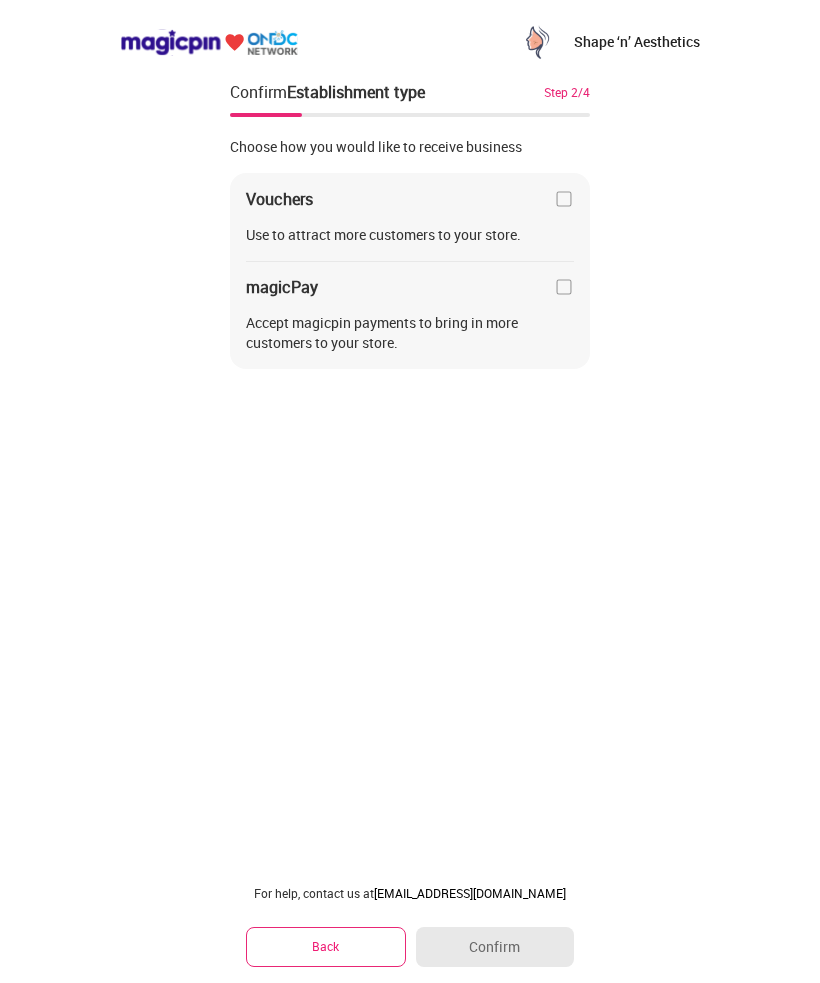click on "Vouchers Use to attract more customers to your store. magicPay Accept magicpin payments to bring in more customers to your store." at bounding box center [410, 271] 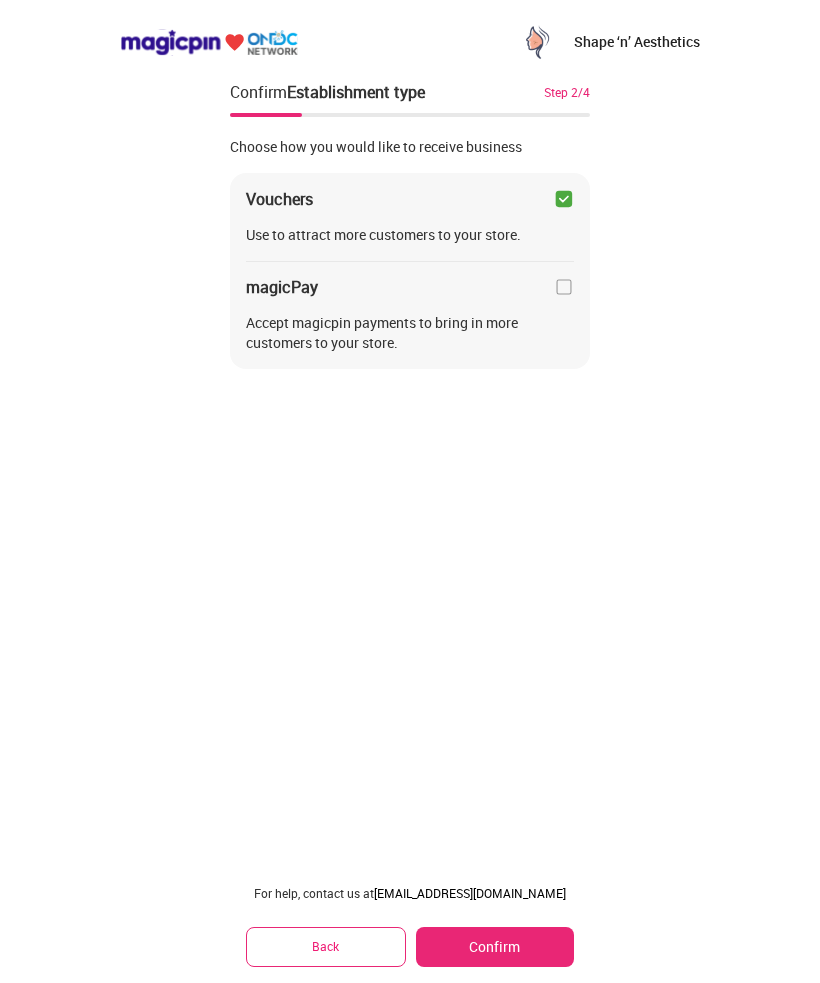 click at bounding box center [564, 287] 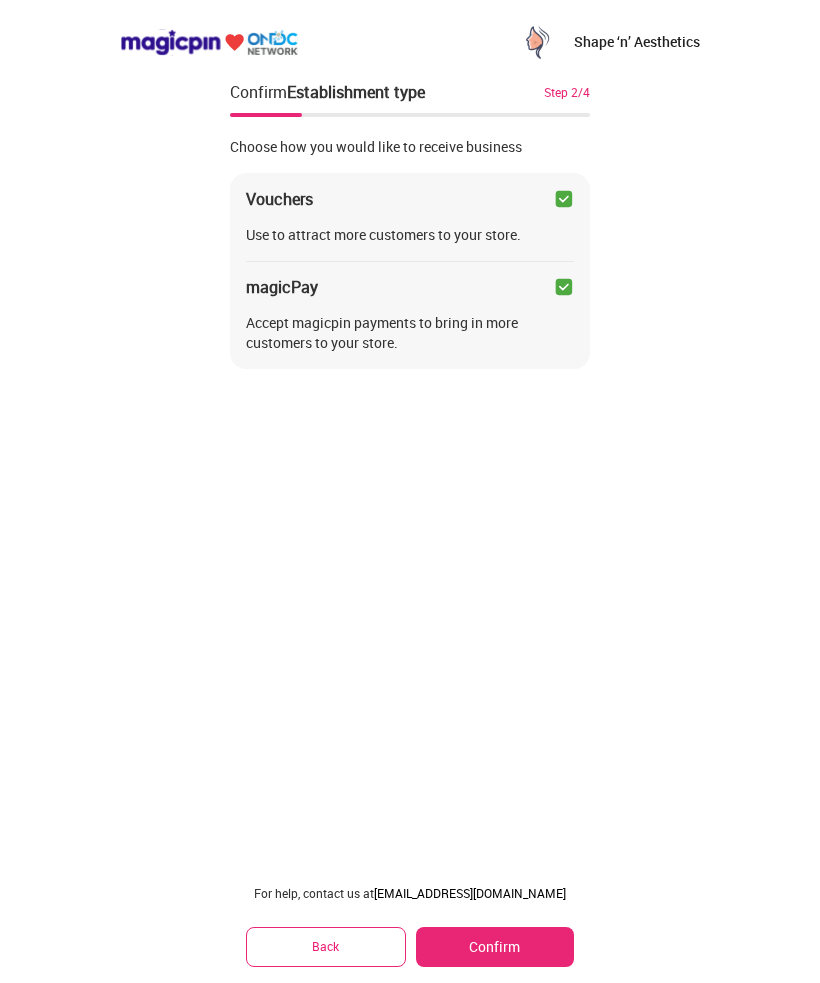 click on "Confirm" at bounding box center (495, 947) 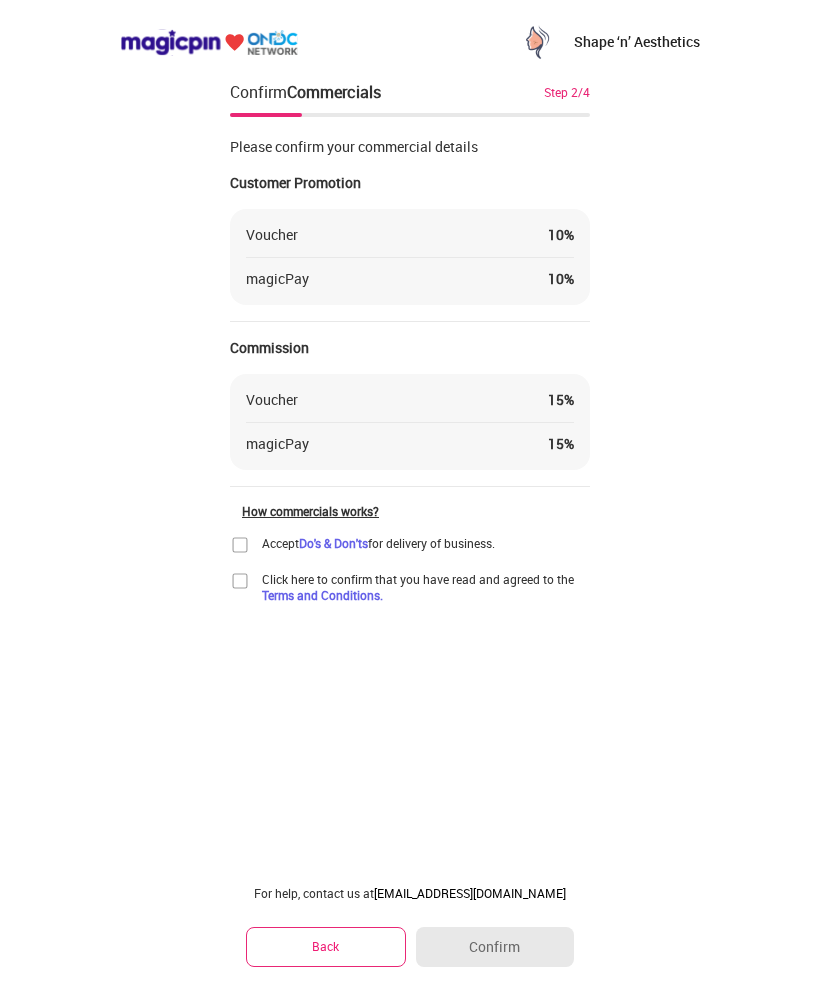 click at bounding box center (240, 545) 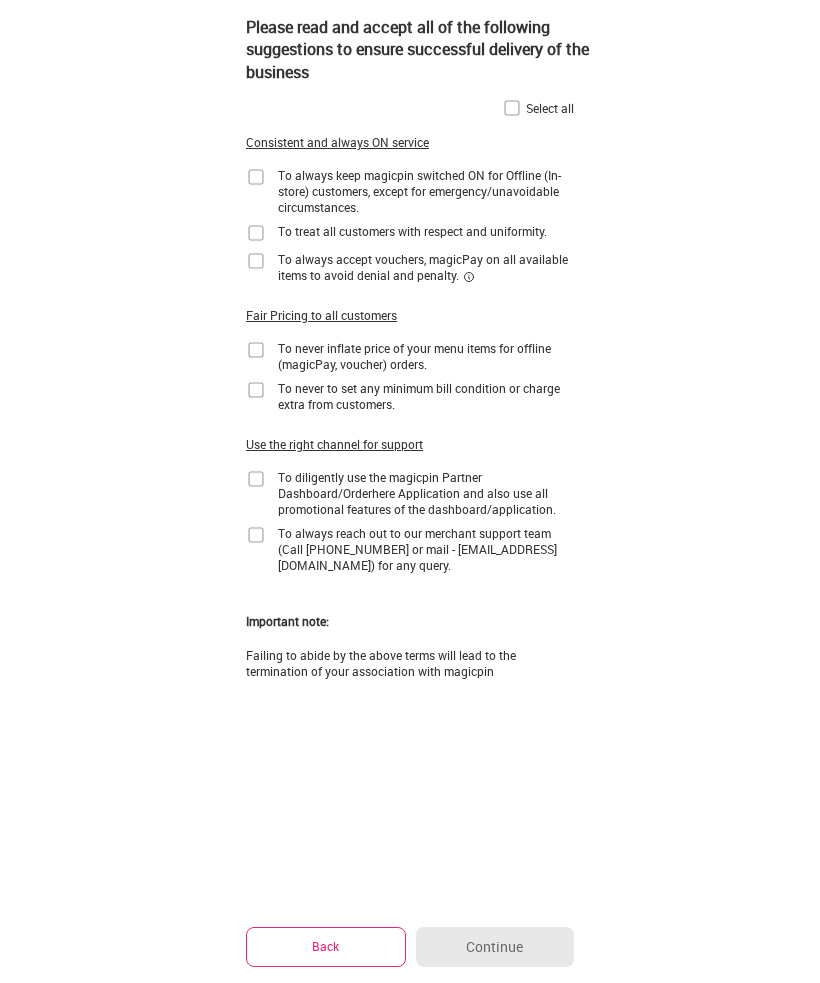 click at bounding box center (512, 108) 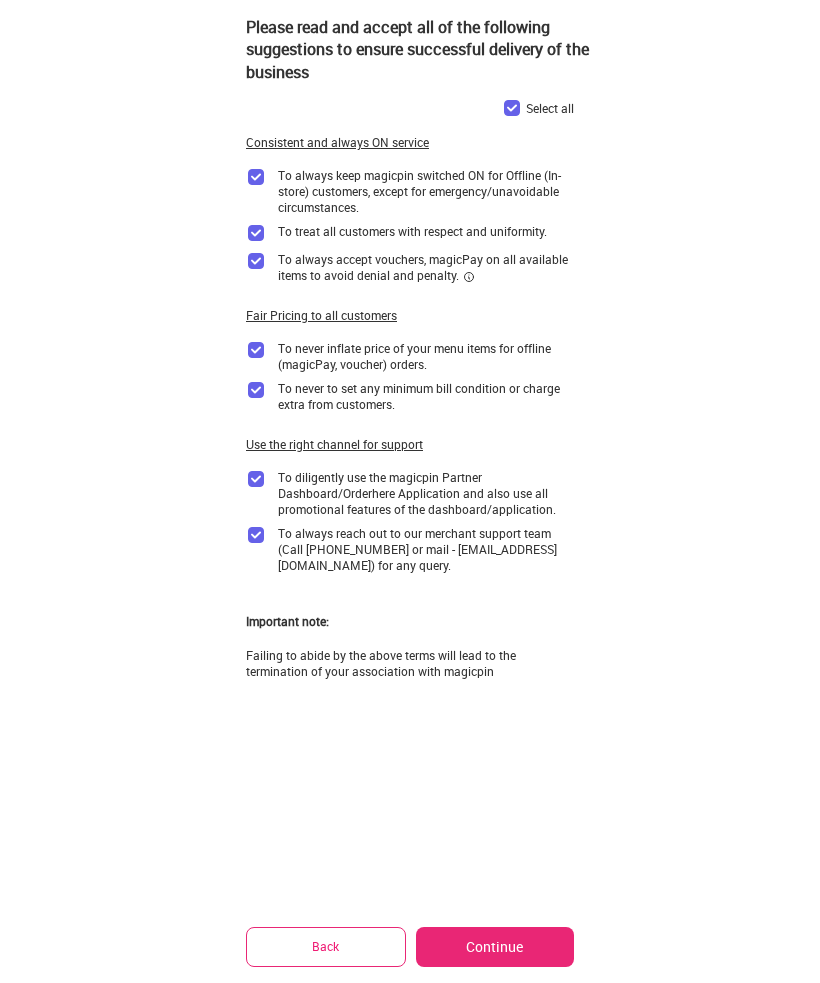 click on "Continue" at bounding box center (495, 947) 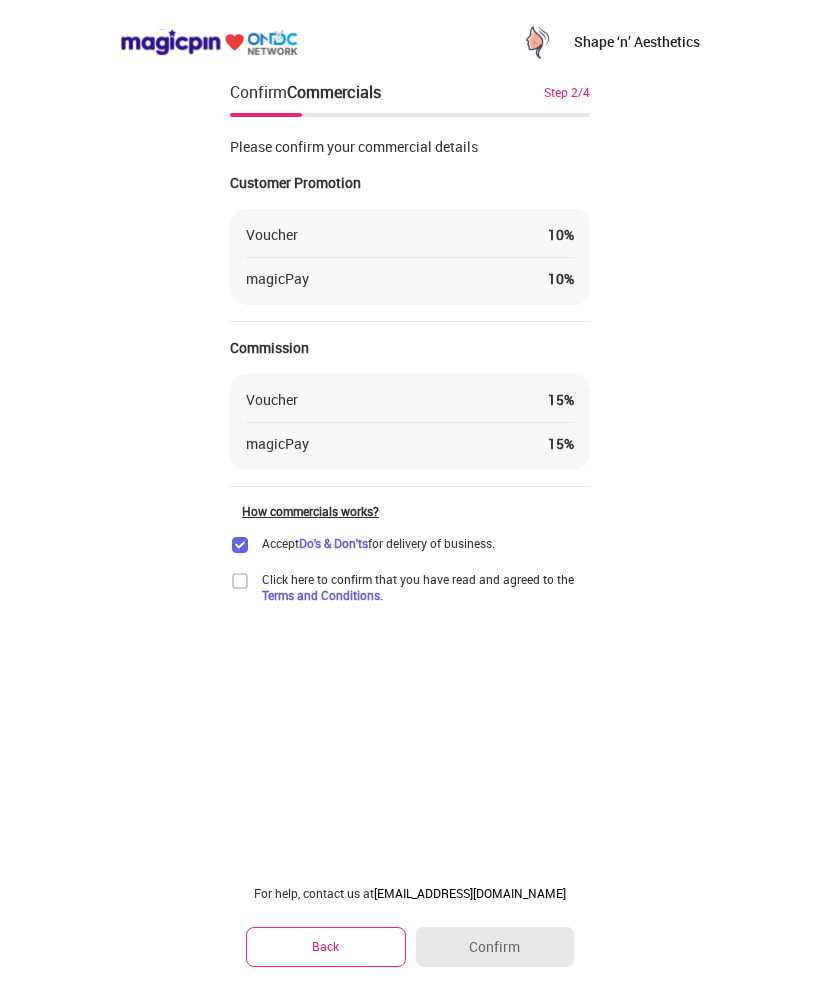 click at bounding box center [240, 581] 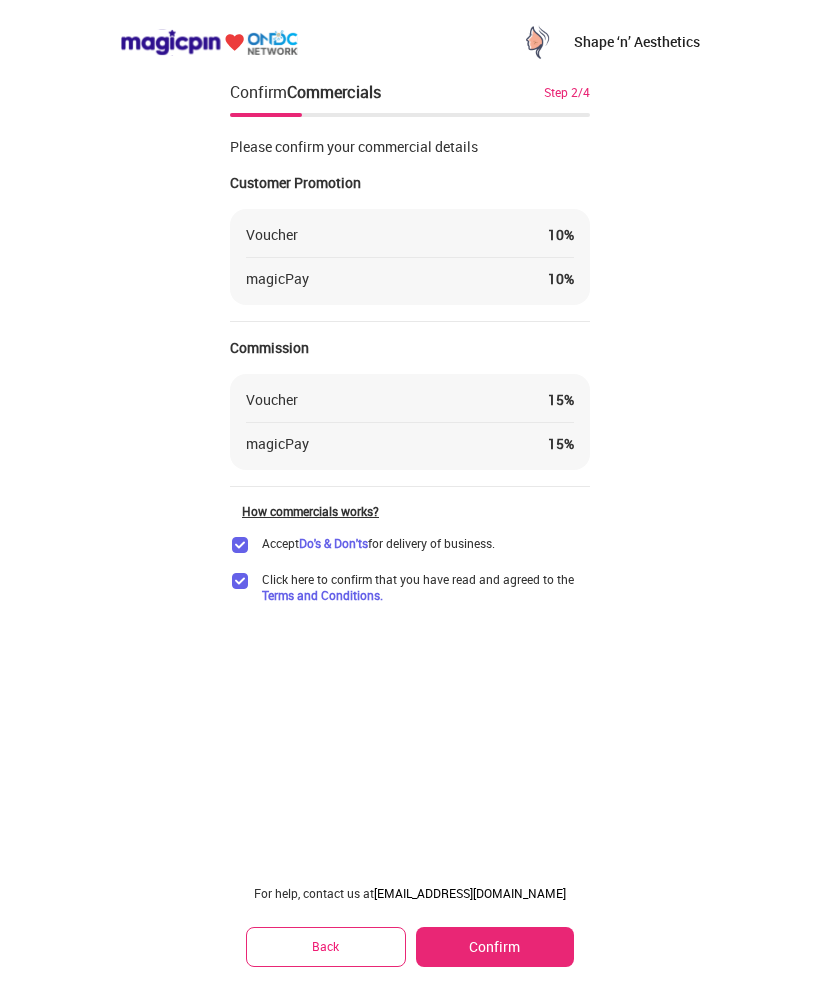 click on "Confirm" at bounding box center [495, 947] 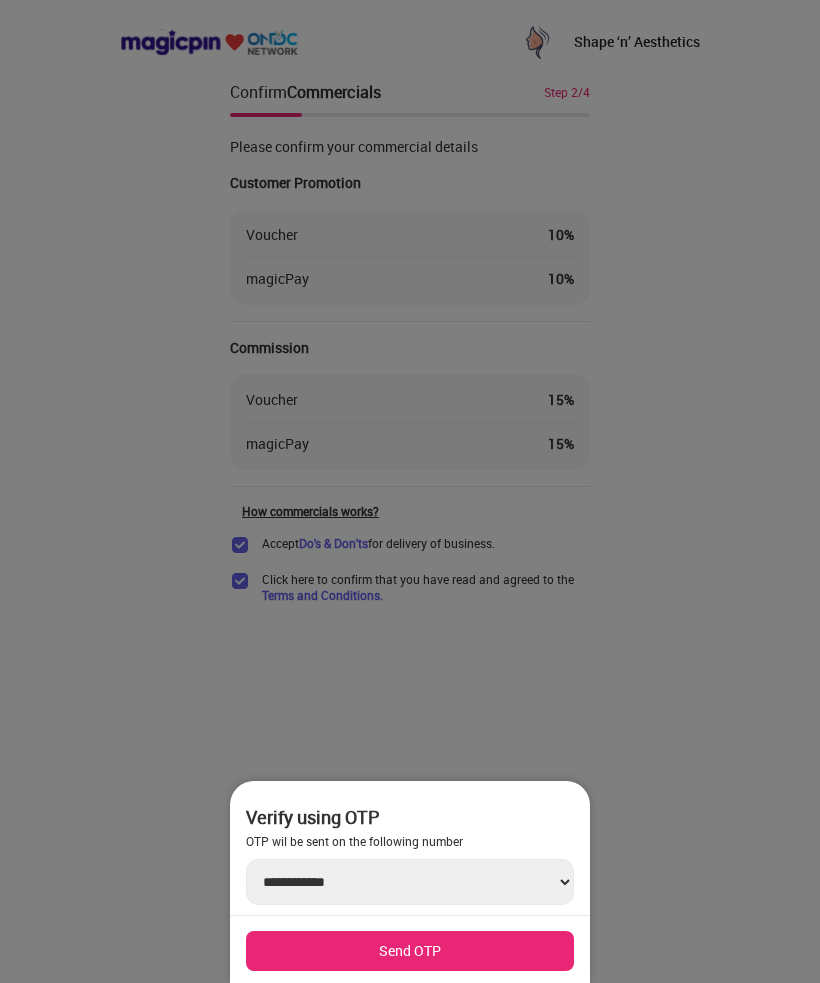 click on "Send OTP" at bounding box center [410, 951] 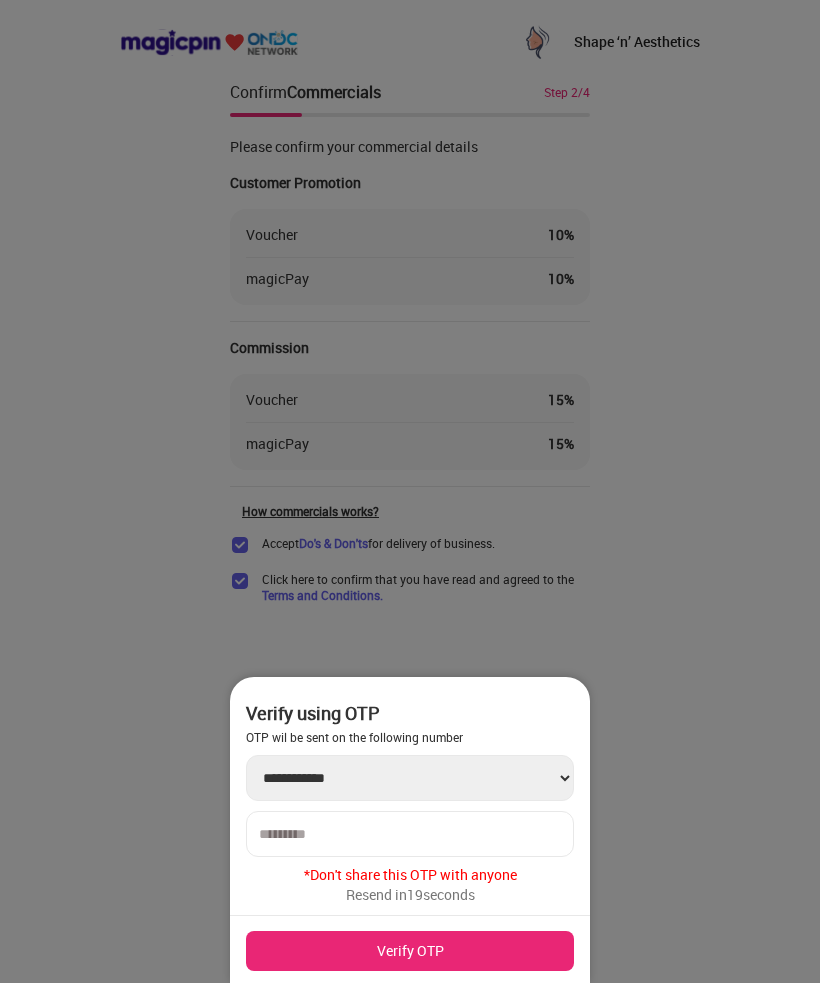 click at bounding box center [410, 834] 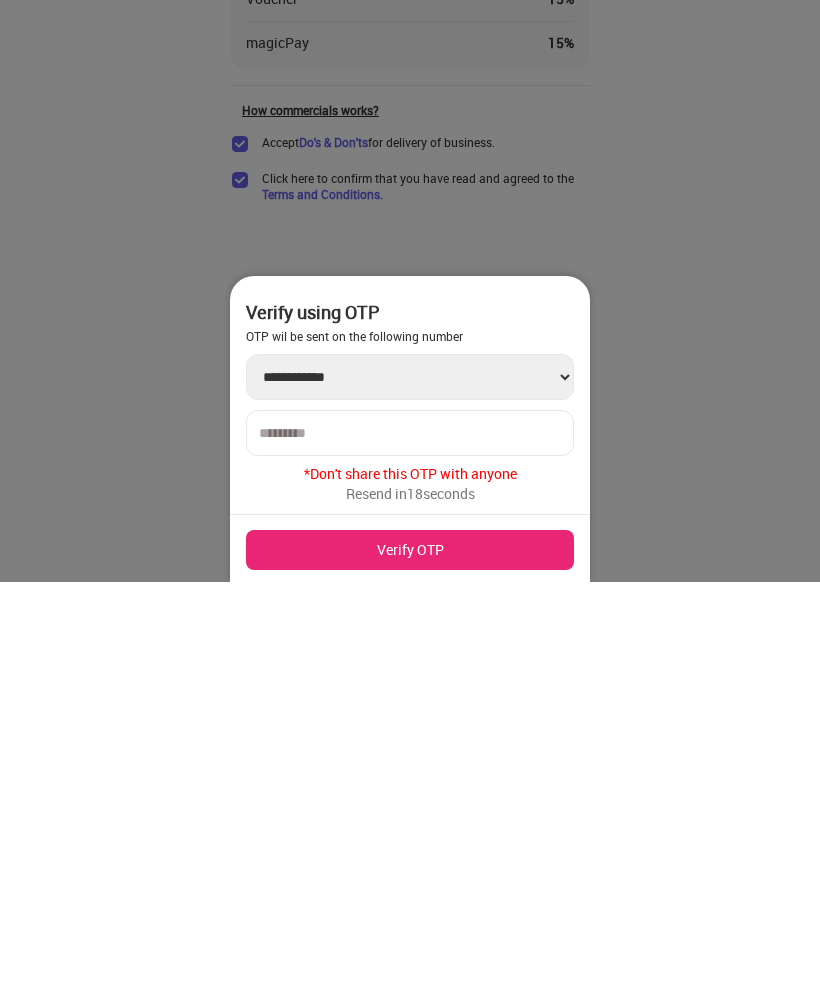 scroll, scrollTop: 154, scrollLeft: 0, axis: vertical 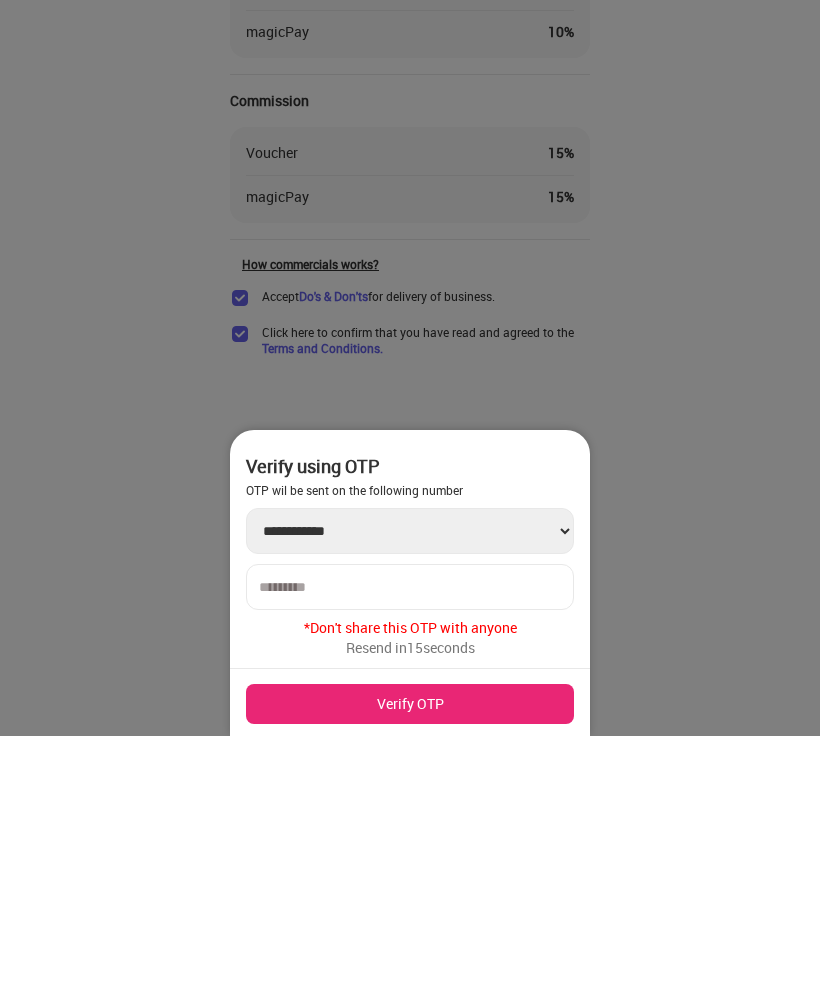 click on "Verify OTP" at bounding box center (410, 951) 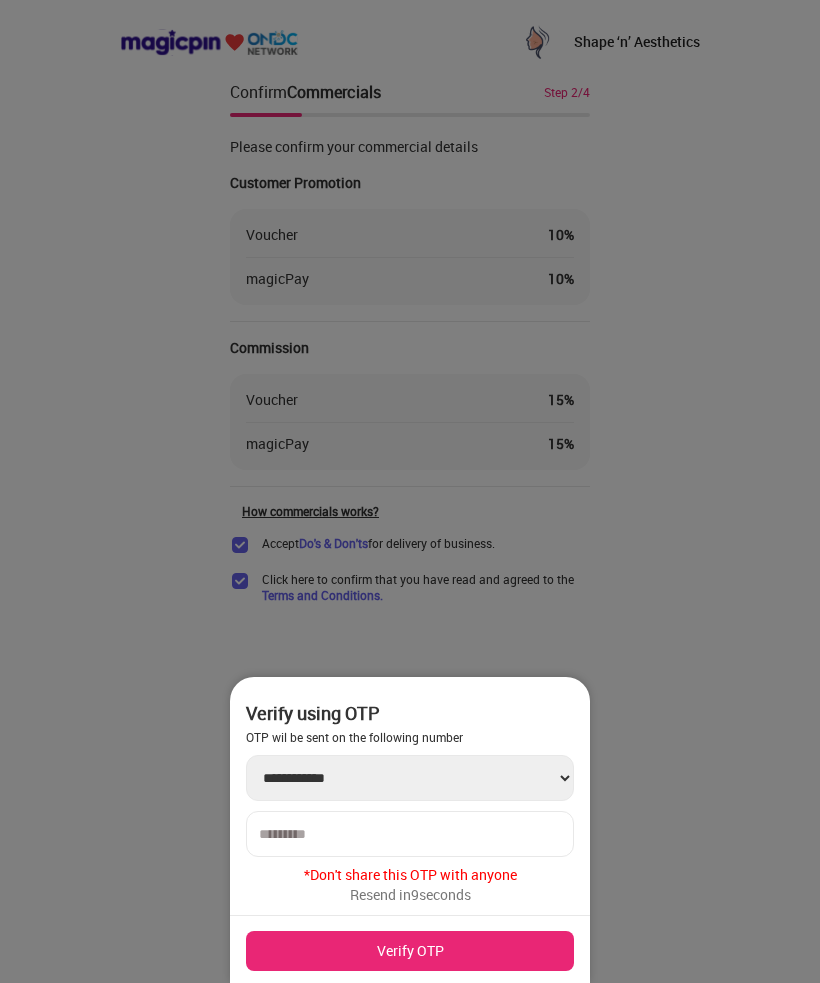 click on "Verify OTP" at bounding box center (410, 951) 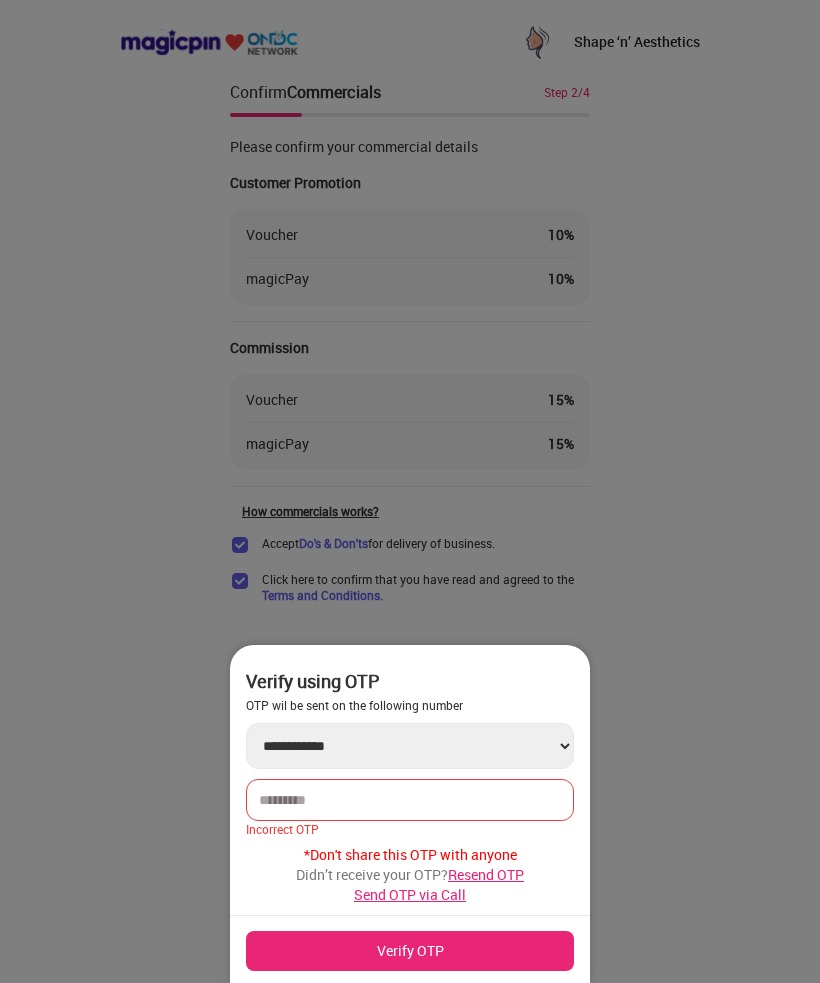click on "******" at bounding box center [410, 800] 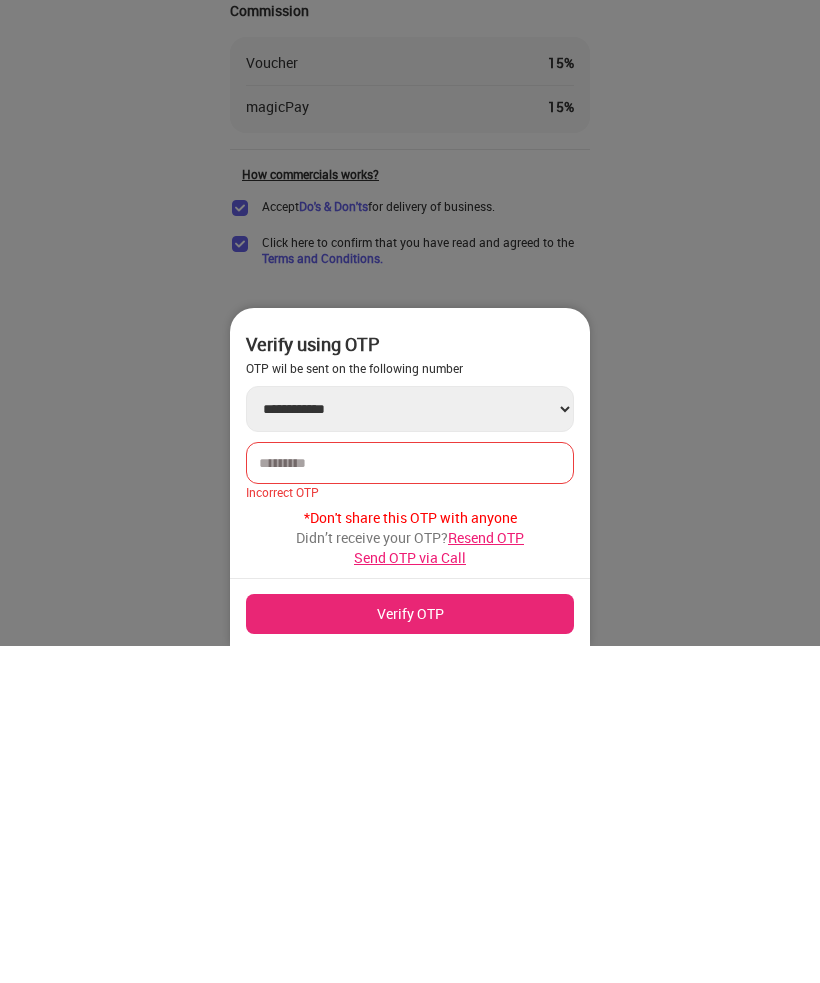 click on "Verify OTP" at bounding box center [410, 951] 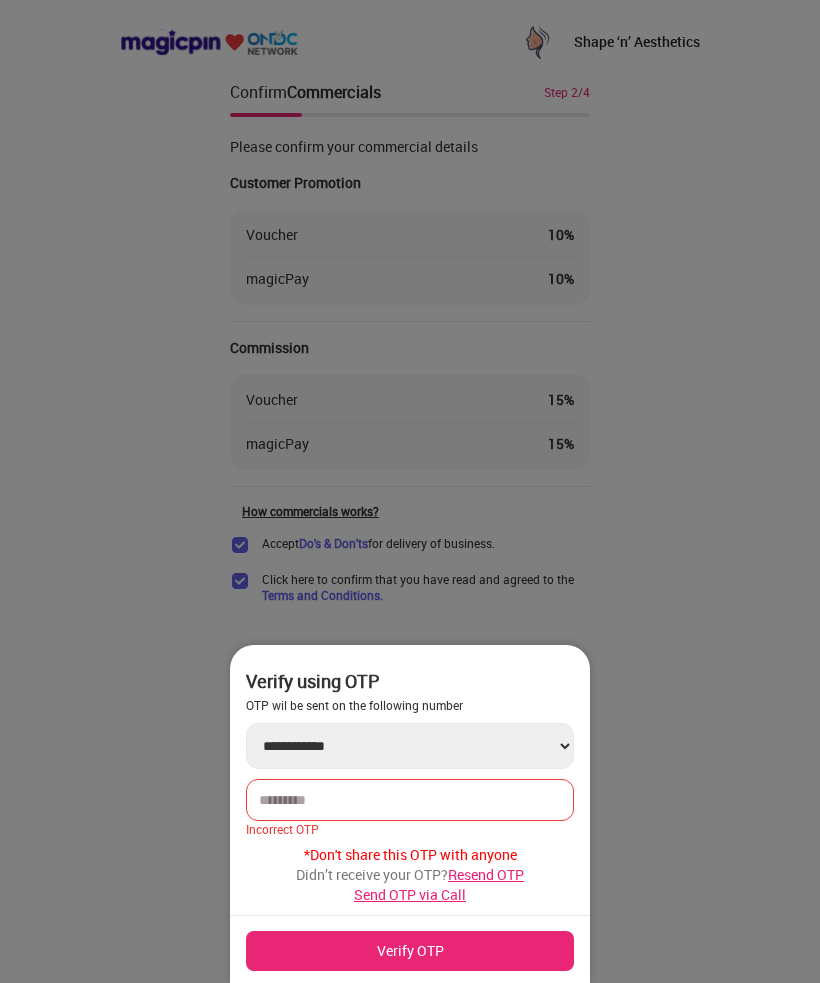 click on "Resend OTP" at bounding box center (486, 874) 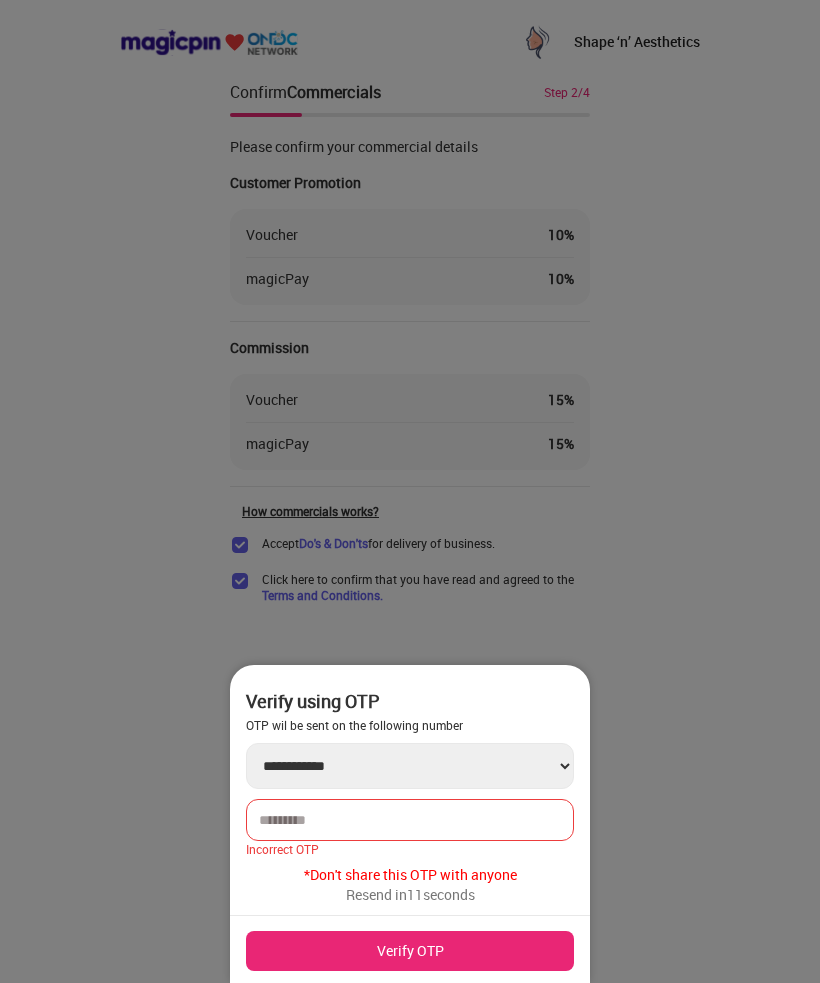 click on "******" at bounding box center [410, 820] 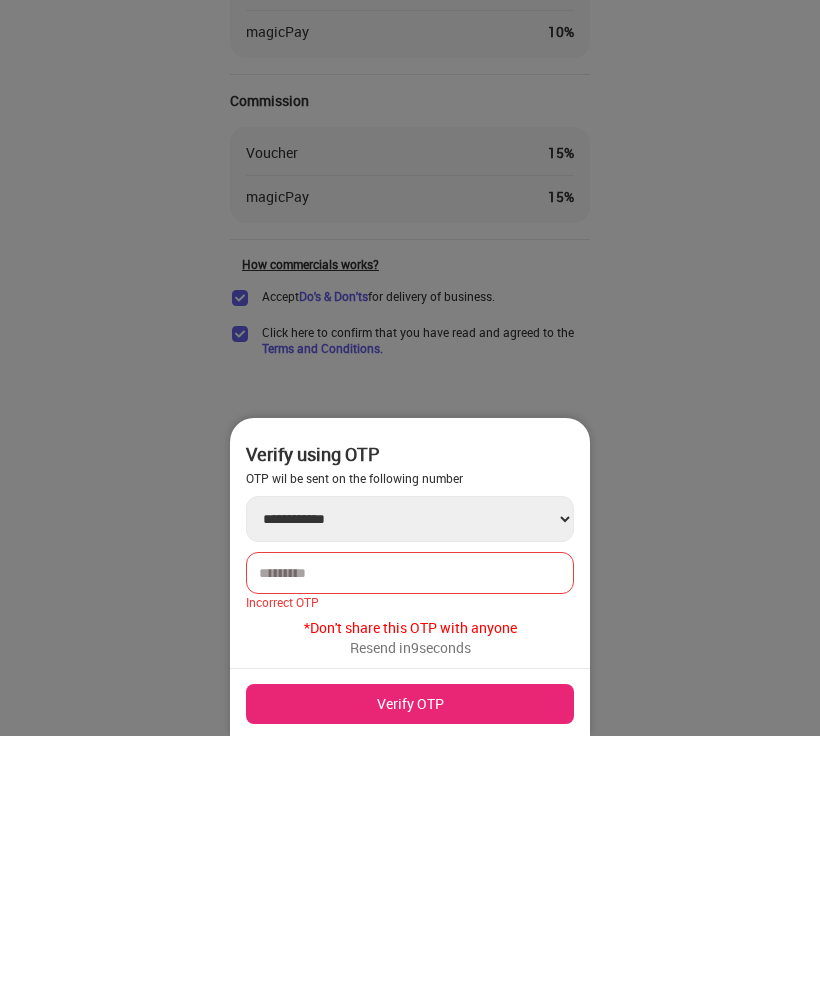 type on "*" 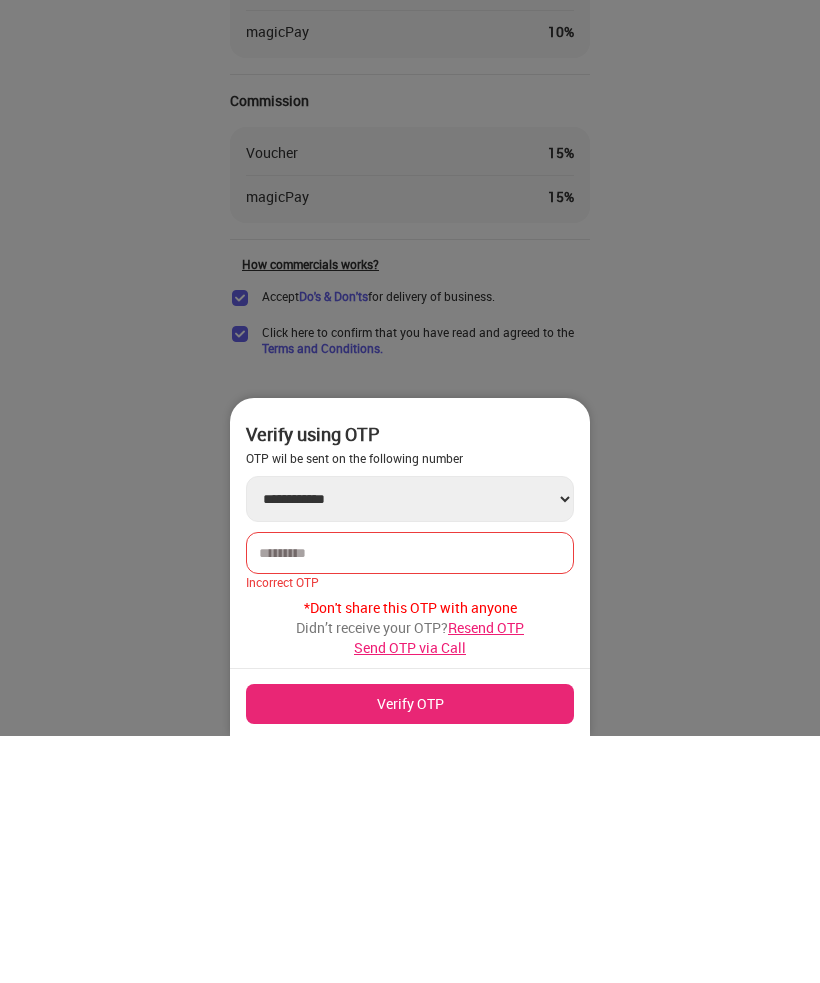click on "Verify OTP" at bounding box center (410, 951) 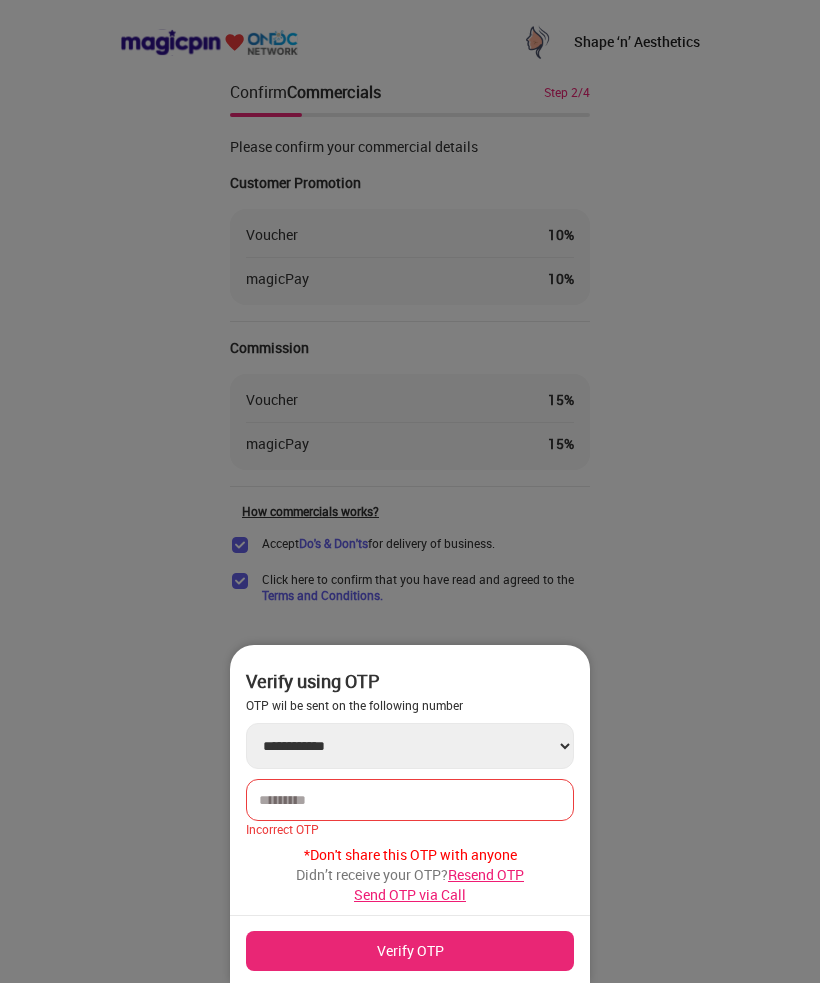 click on "Verify OTP" at bounding box center [410, 951] 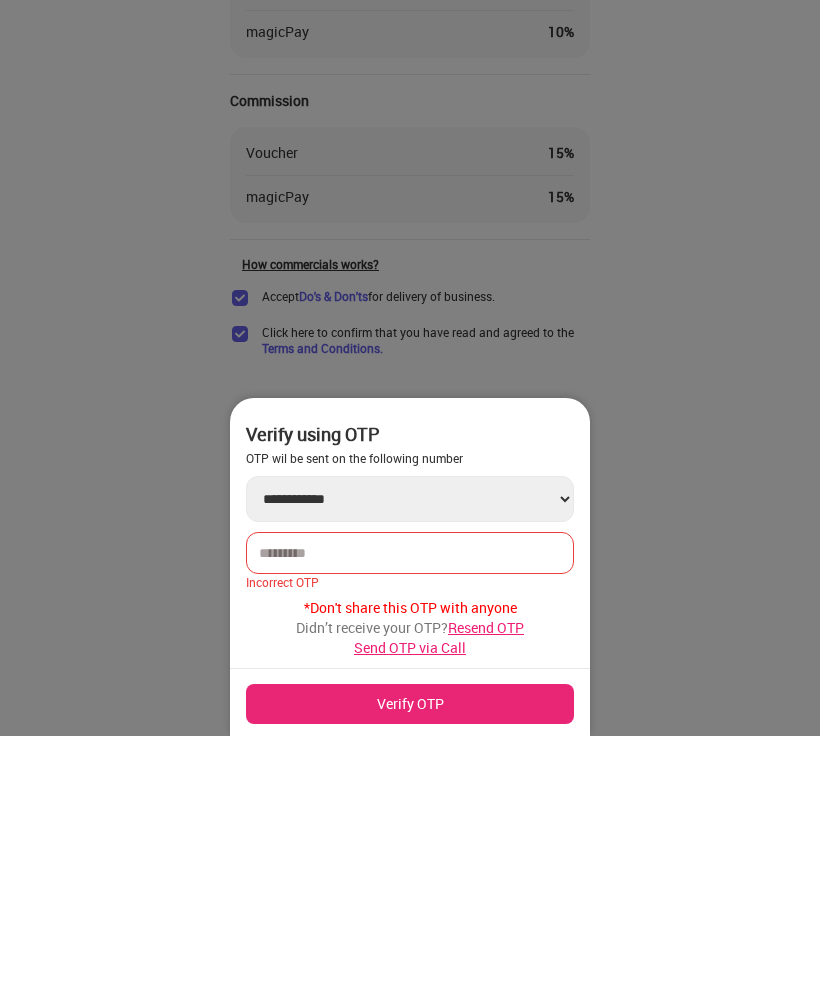 type on "*" 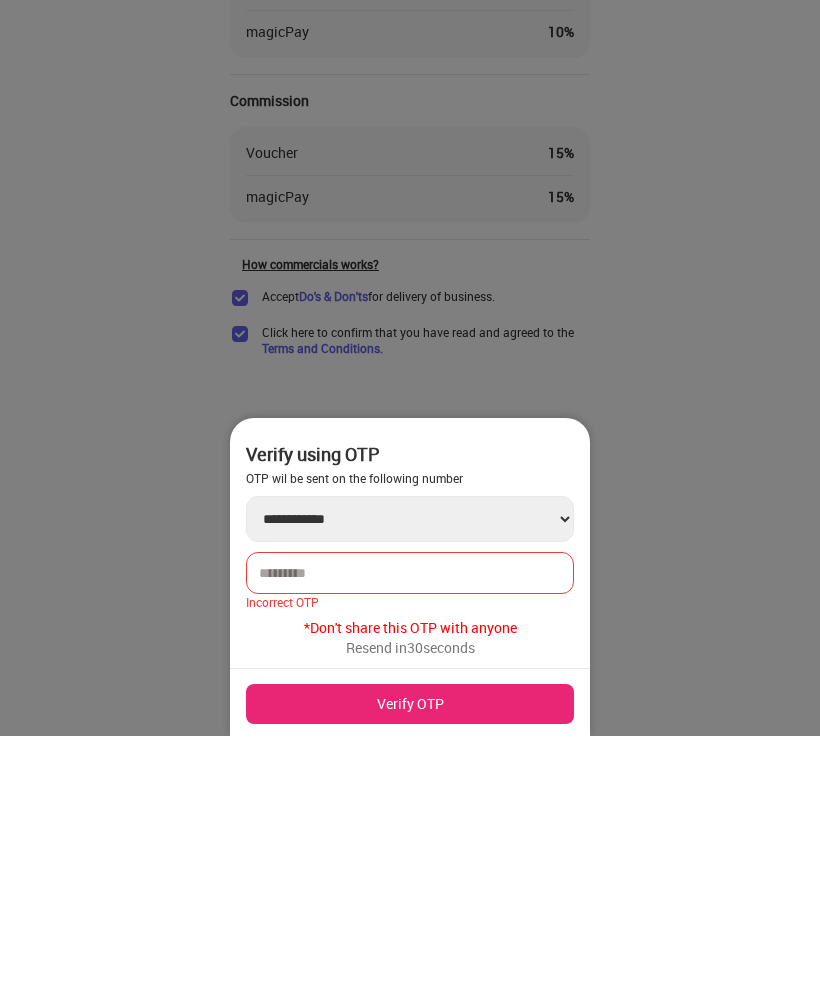 scroll, scrollTop: 64, scrollLeft: 0, axis: vertical 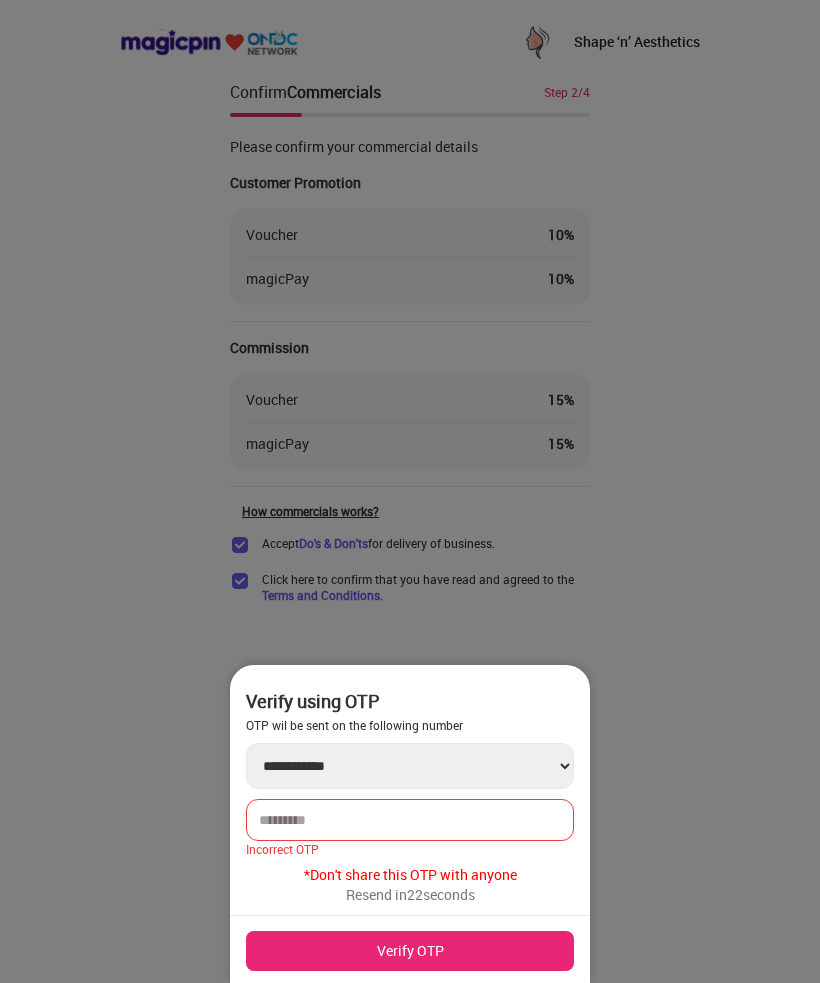 click at bounding box center [410, 491] 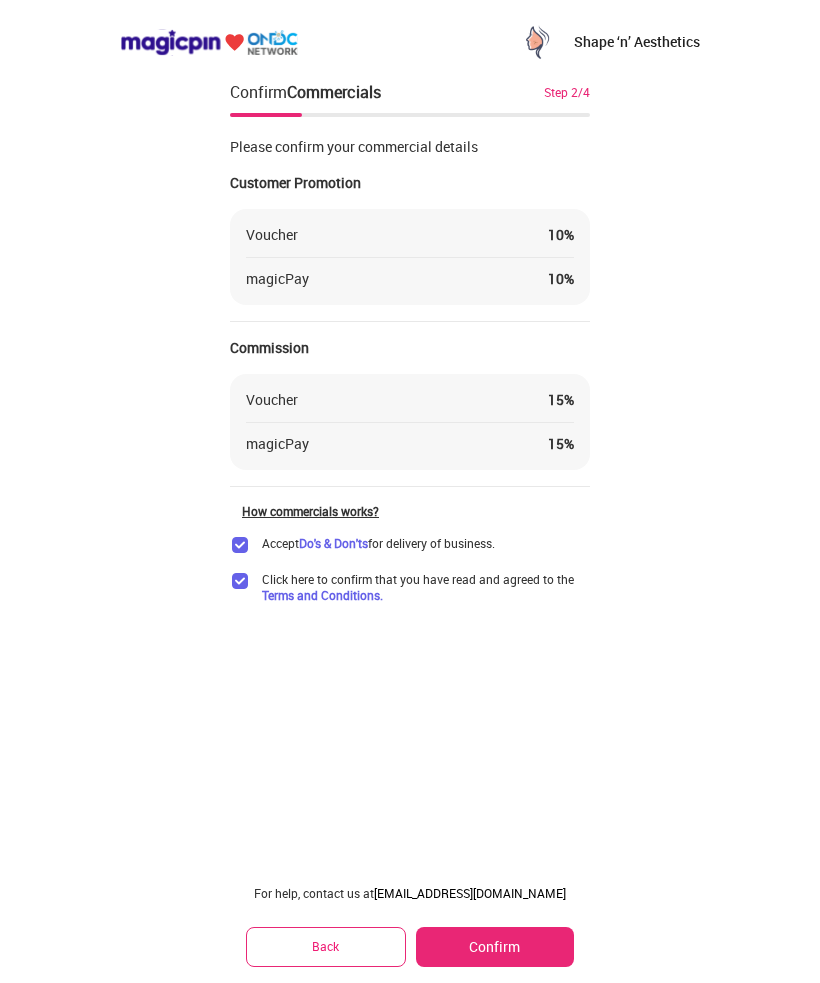 click on "Confirm" at bounding box center [495, 947] 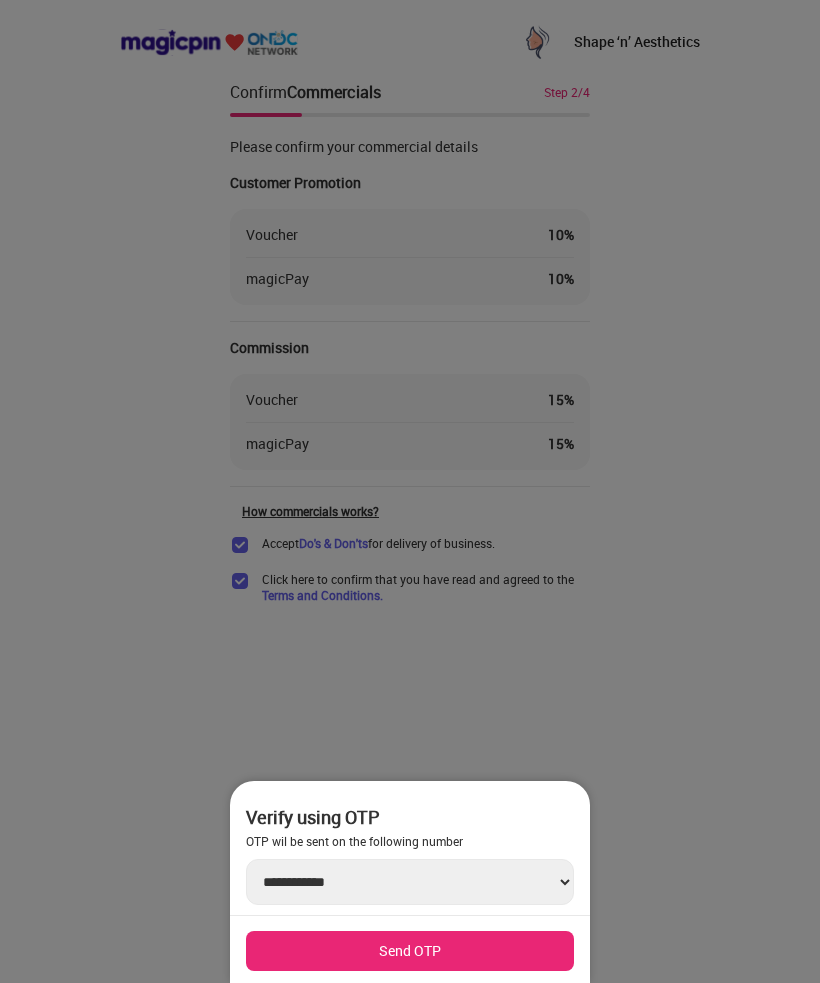 click on "Send OTP" at bounding box center (410, 951) 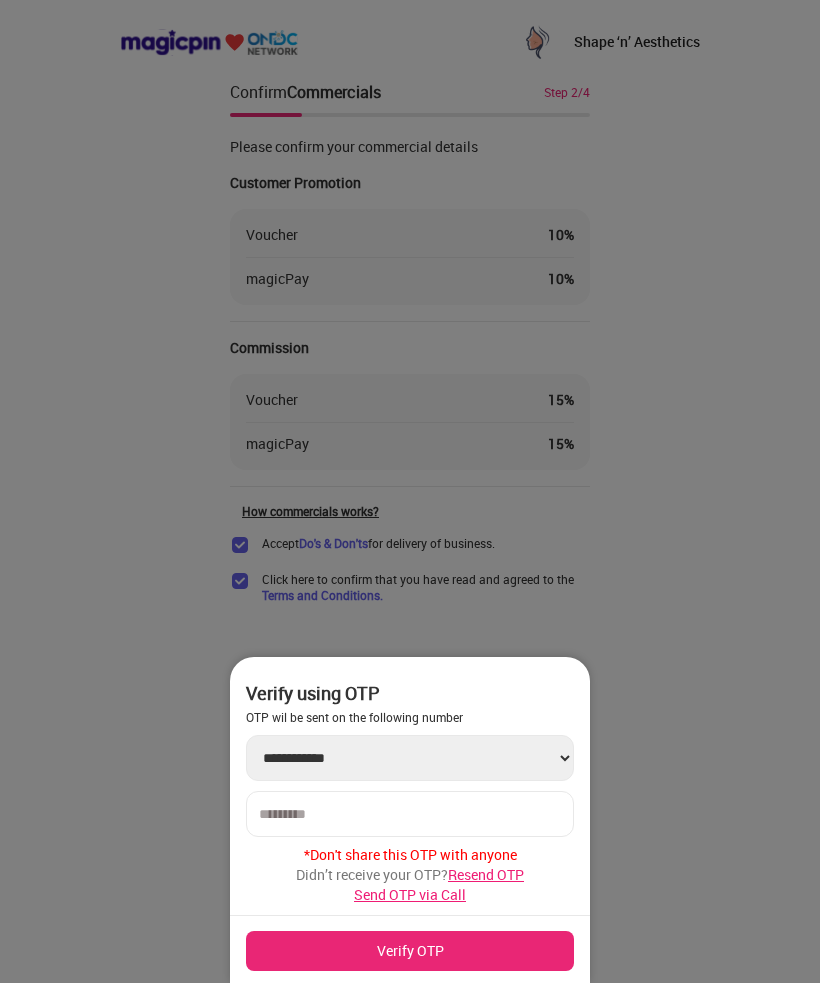 click at bounding box center [410, 491] 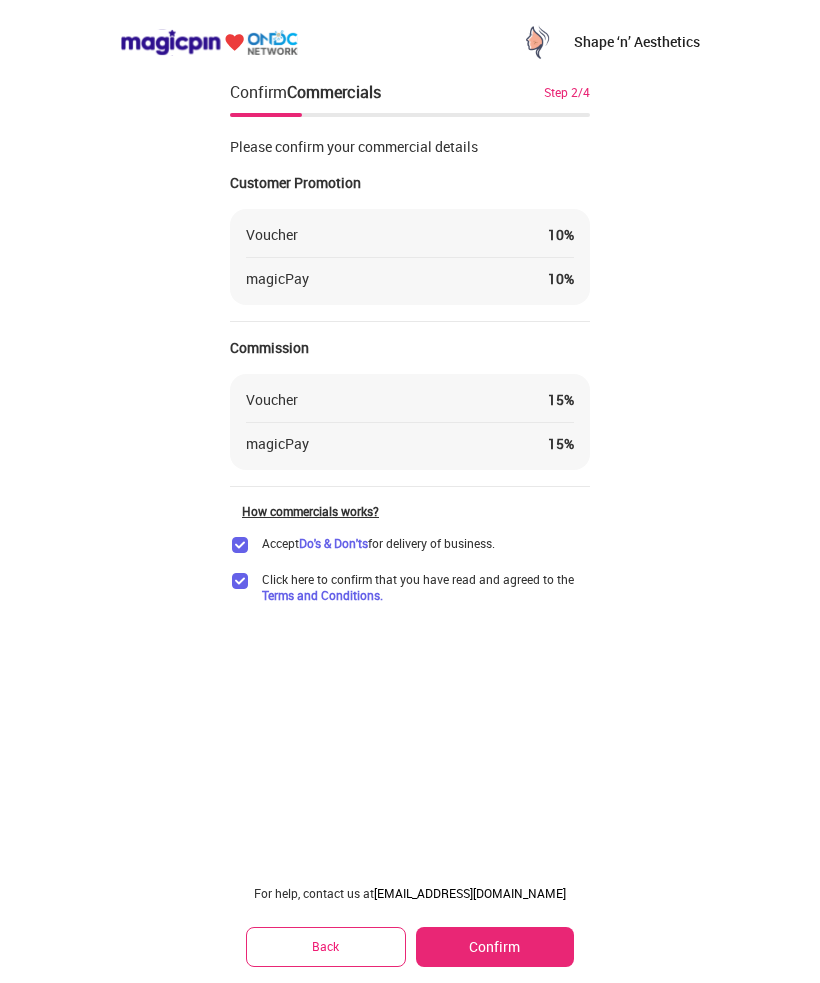 click on "Shape ‘n’ Aesthetics Confirm  Commercials Step 2/4 Please confirm your commercial details Customer Promotion Voucher 10 % magicPay 10 % Commission Voucher 15 % magicPay 15 % How commercials works? Accept  Do's & Don'ts  for delivery of business. Click here to confirm that you have read and agreed to the  Terms and Conditions. For help, contact us at  [EMAIL_ADDRESS][DOMAIN_NAME] Back Confirm" at bounding box center (410, 491) 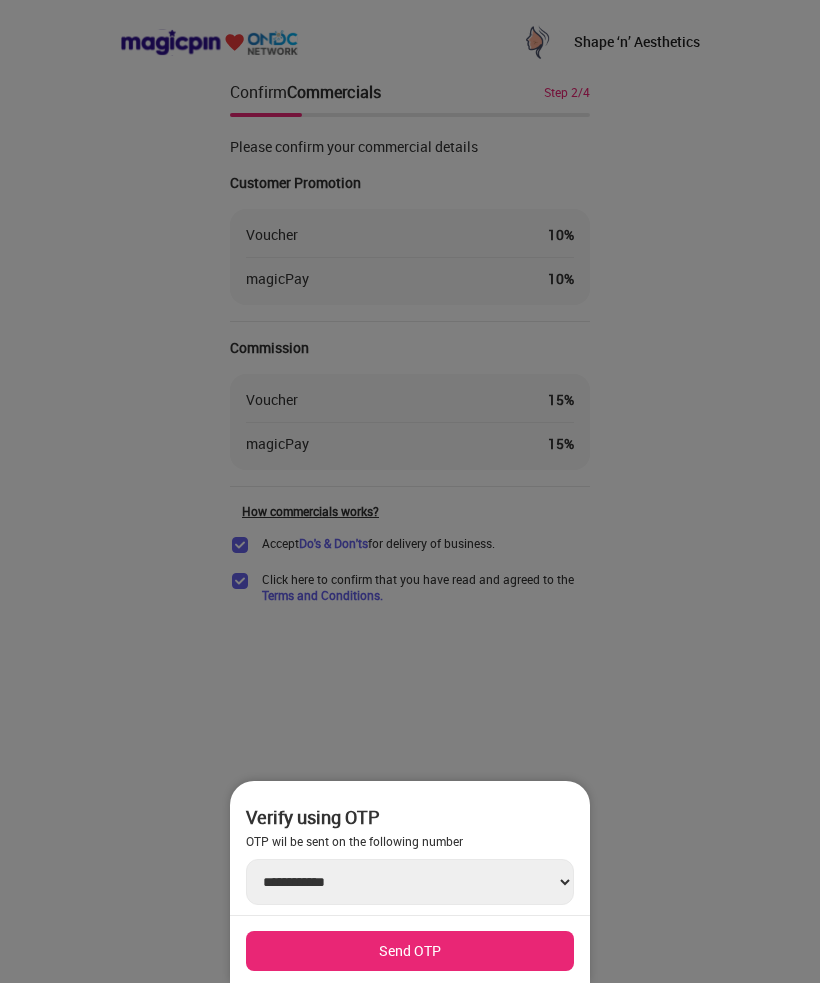 click on "Send OTP" at bounding box center [410, 951] 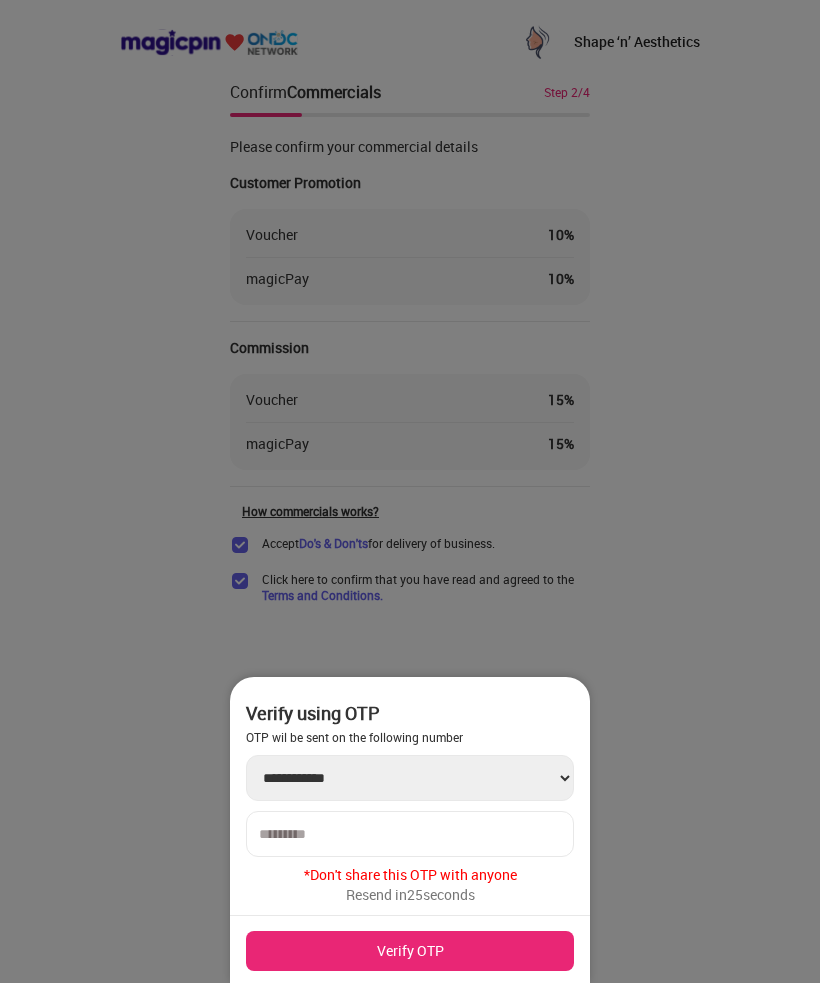 click at bounding box center (410, 491) 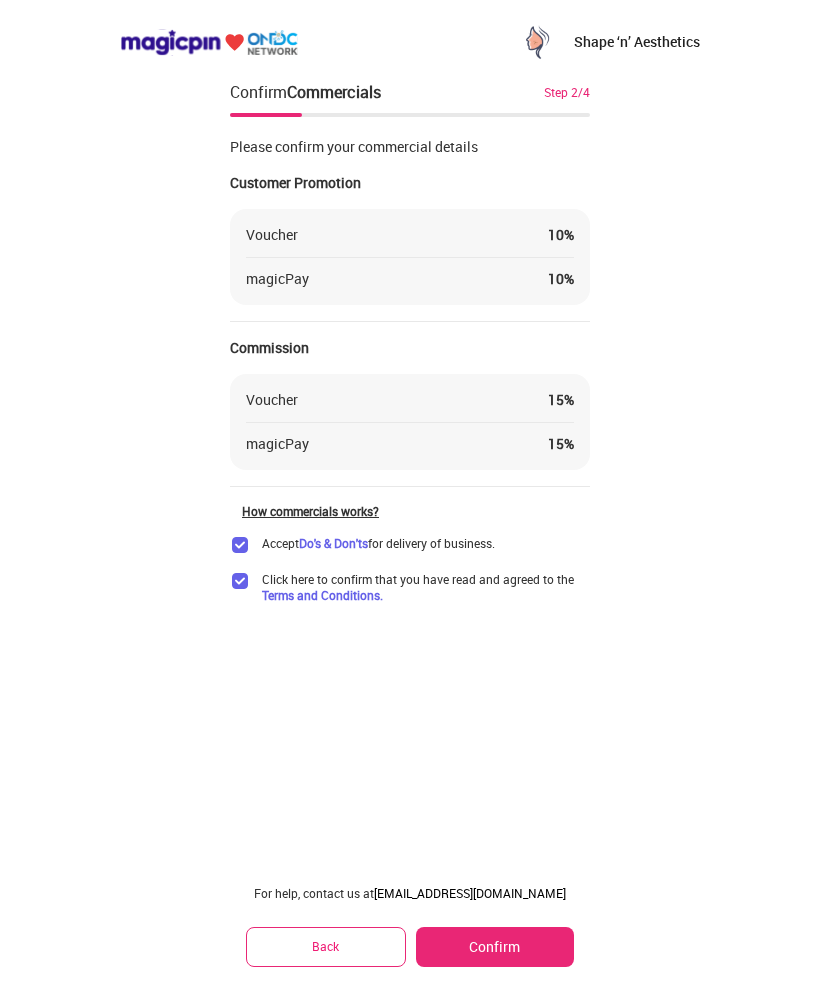 click on "Shape ‘n’ Aesthetics Confirm  Commercials Step 2/4 Please confirm your commercial details Customer Promotion Voucher 10 % magicPay 10 % Commission Voucher 15 % magicPay 15 % How commercials works? Accept  Do's & Don'ts  for delivery of business. Click here to confirm that you have read and agreed to the  Terms and Conditions. For help, contact us at  [EMAIL_ADDRESS][DOMAIN_NAME] Back Confirm" at bounding box center (410, 491) 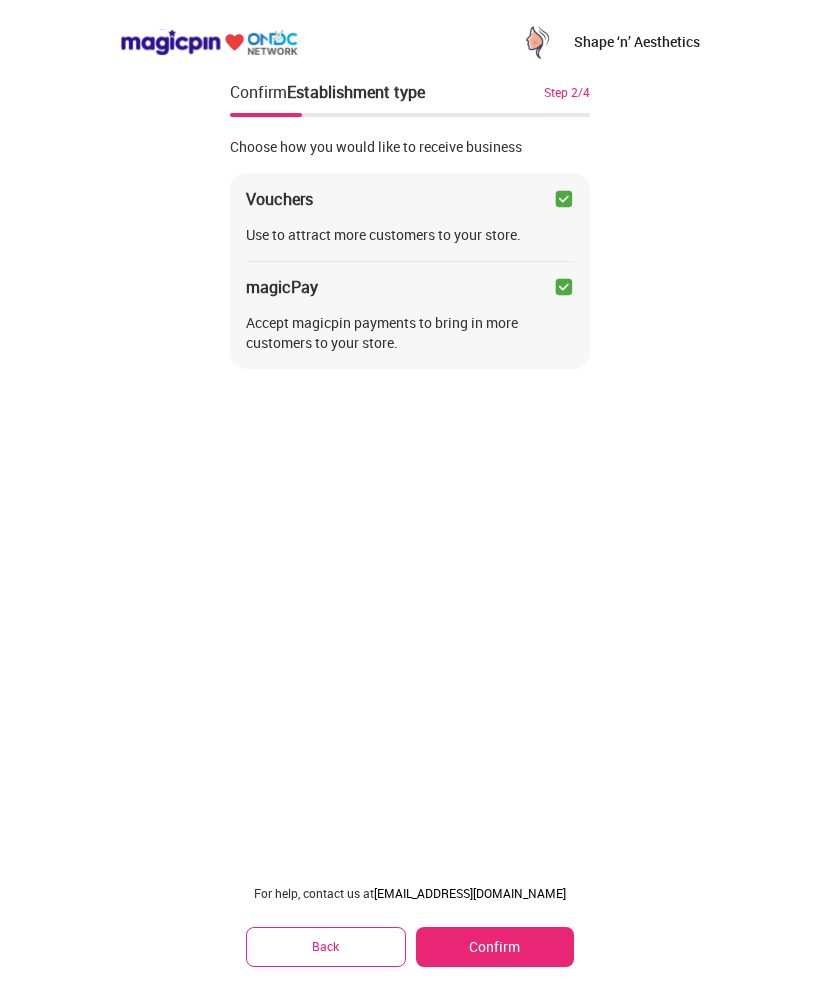 click on "Back" at bounding box center (326, 946) 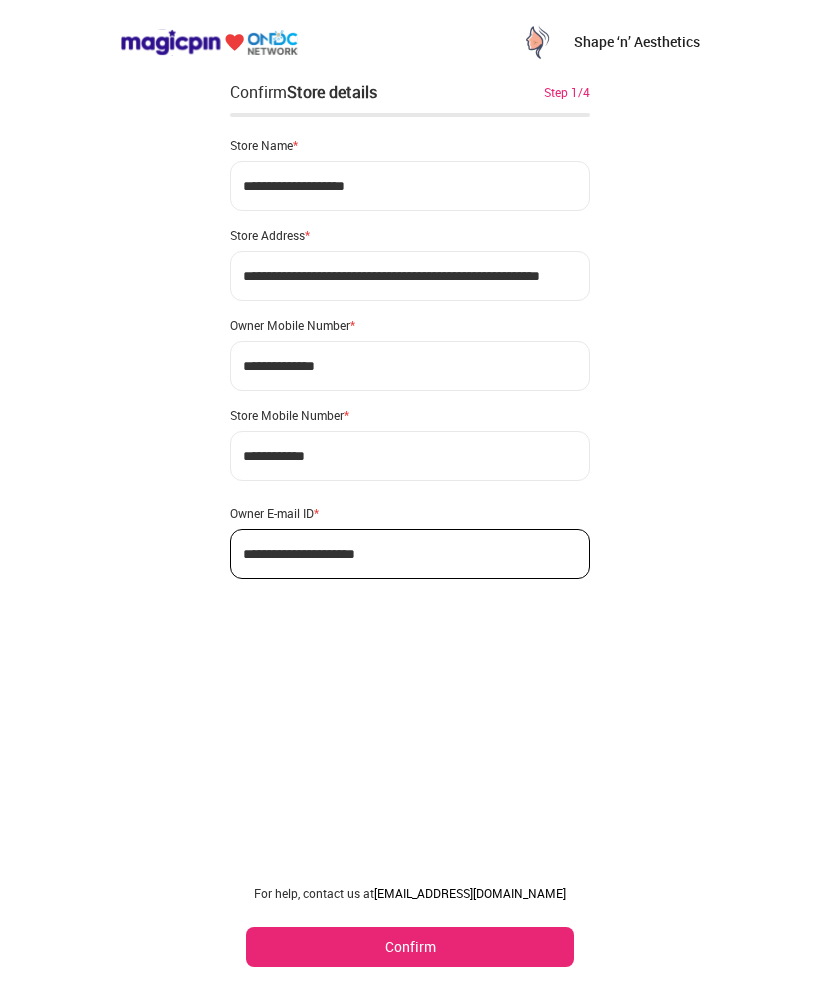 click on "Confirm" at bounding box center [410, 947] 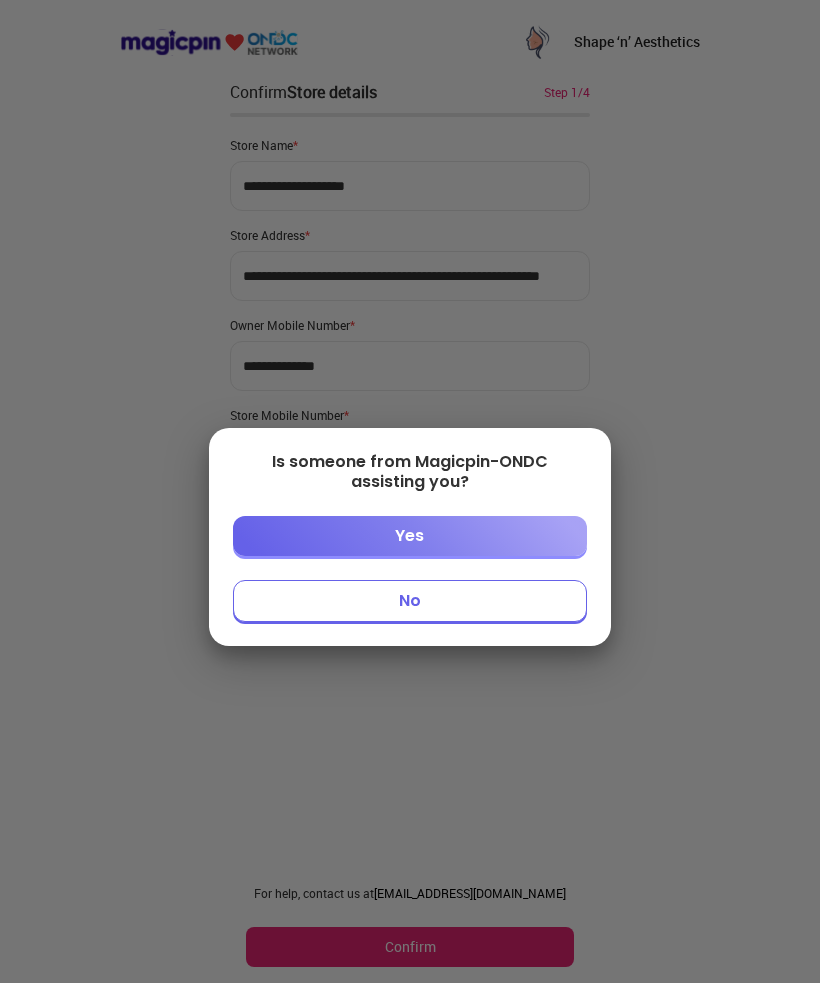 click on "No" at bounding box center [409, 601] 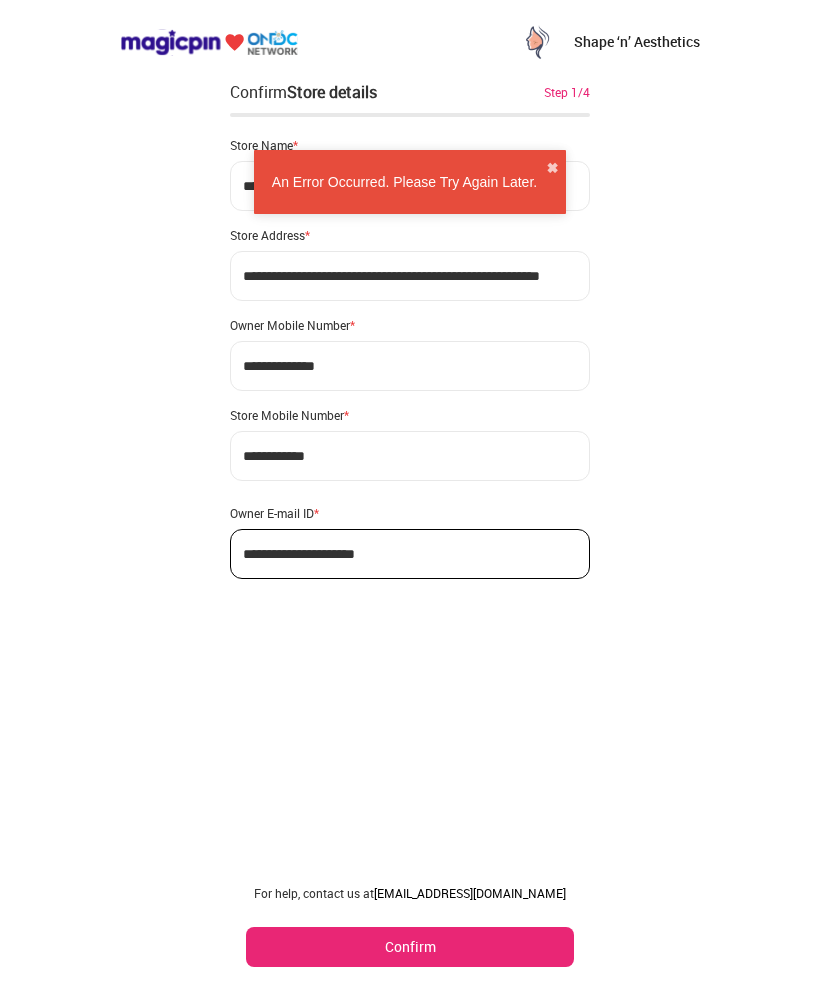 click on "Confirm" at bounding box center [410, 947] 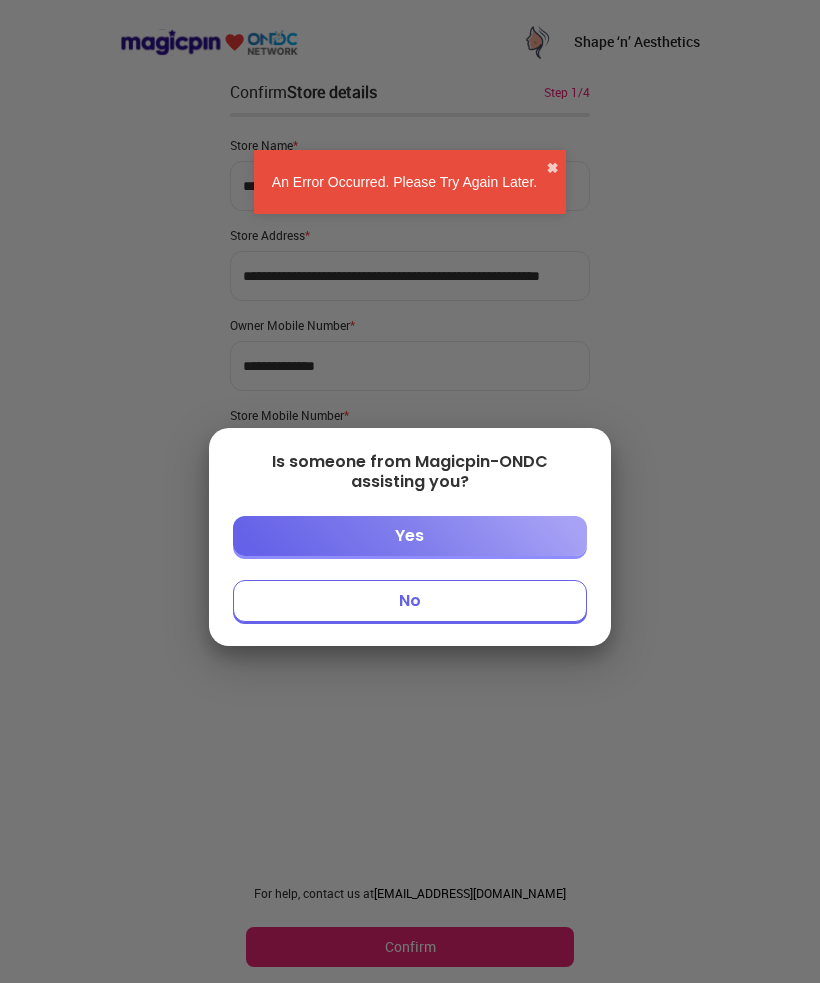 click on "No" at bounding box center [409, 601] 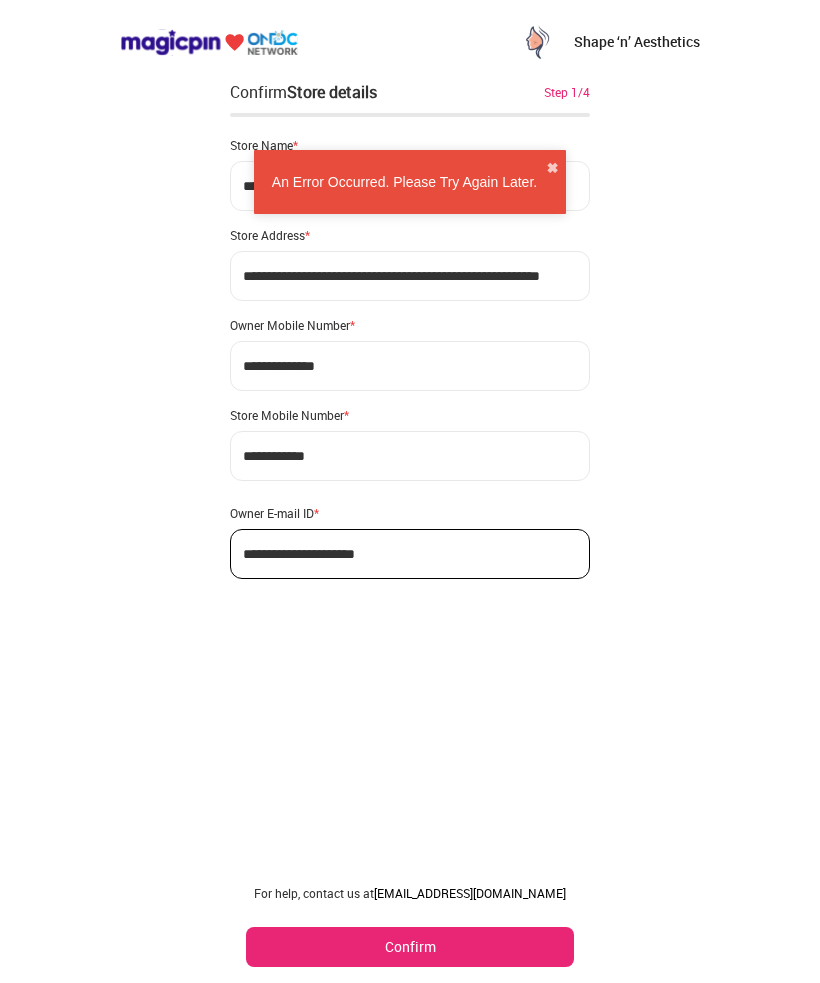 click on "For help, contact us at  [EMAIL_ADDRESS][DOMAIN_NAME]" at bounding box center (410, 893) 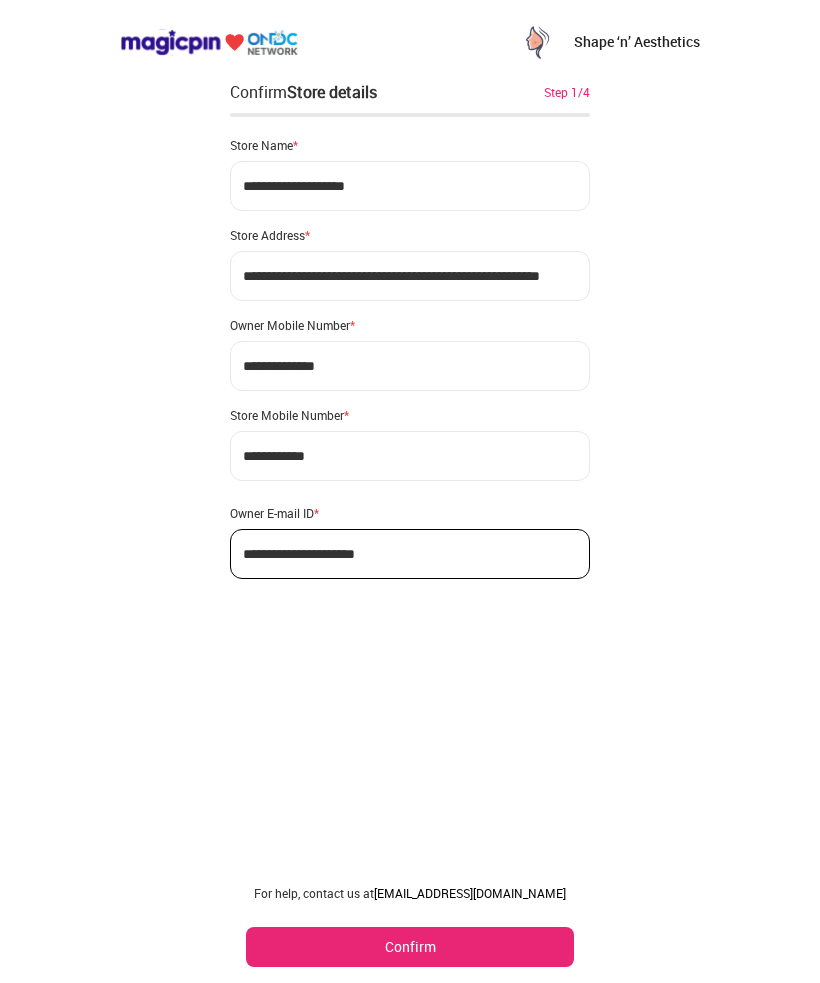 click on "**********" at bounding box center (410, 491) 